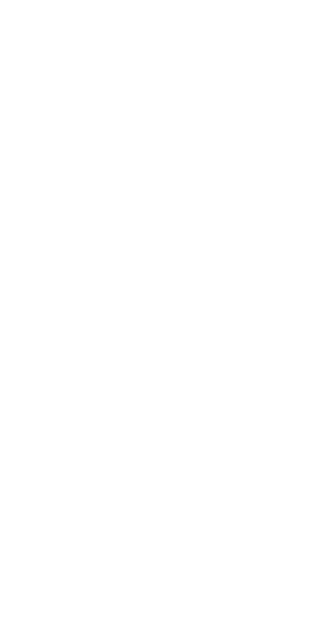 scroll, scrollTop: 0, scrollLeft: 0, axis: both 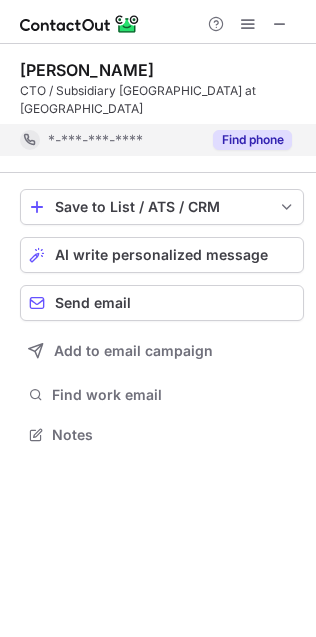 click on "Find phone" at bounding box center [252, 140] 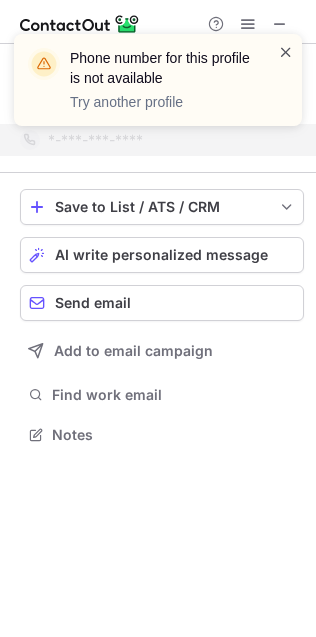 click at bounding box center [286, 52] 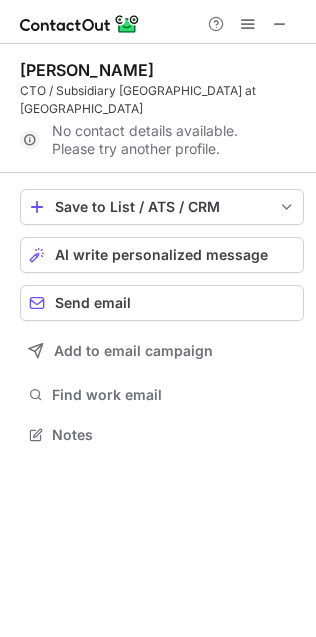 click on "Phone number for this profile is not available Try another profile" at bounding box center (158, 88) 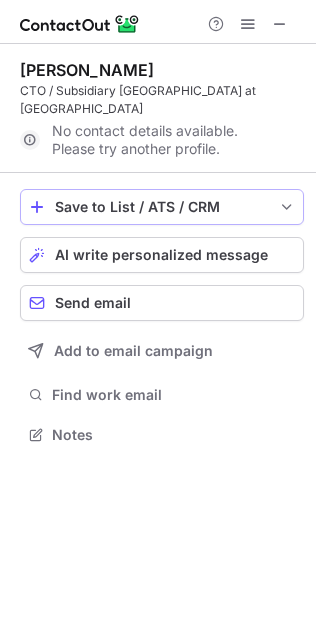 scroll, scrollTop: 442, scrollLeft: 316, axis: both 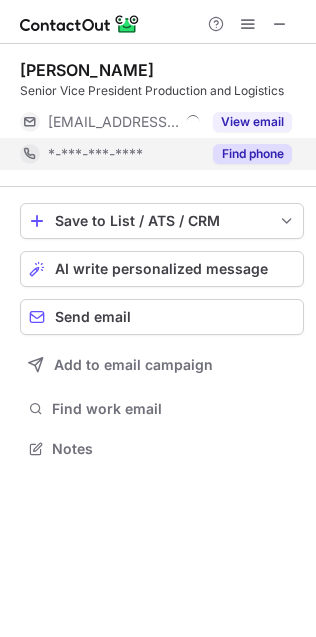 click on "Find phone" at bounding box center [252, 154] 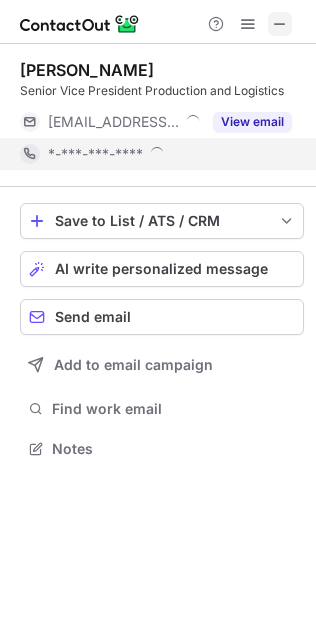 click at bounding box center [280, 24] 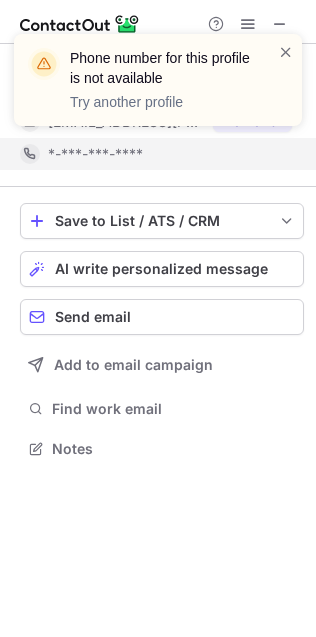 click on "Phone number for this profile is not available Try another profile" at bounding box center [158, 88] 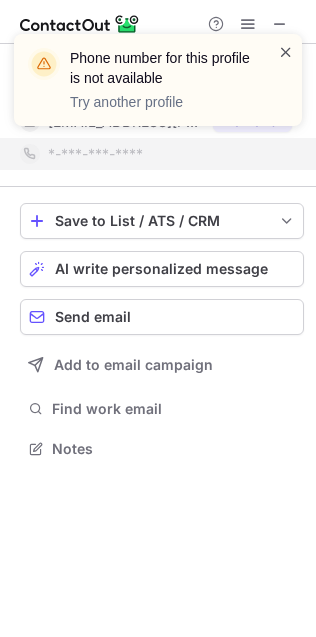 click at bounding box center (286, 52) 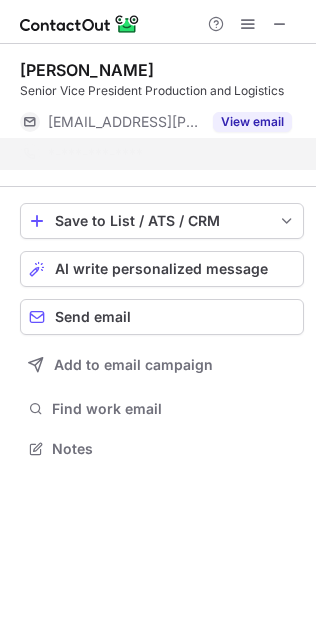 click on "Phone number for this profile is not available Try another profile" at bounding box center (158, 88) 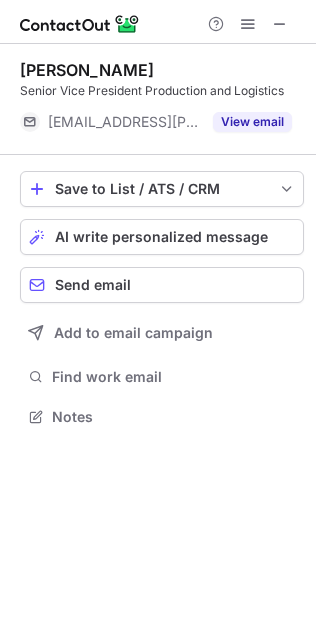 scroll, scrollTop: 403, scrollLeft: 316, axis: both 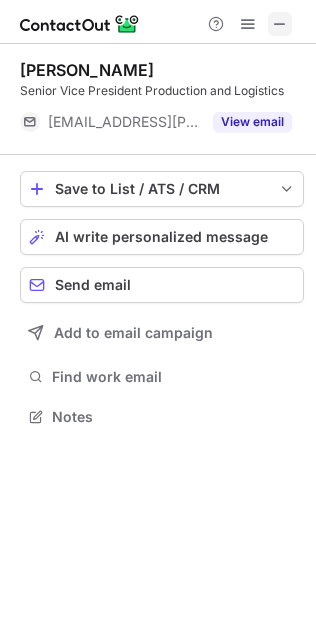 click at bounding box center [280, 24] 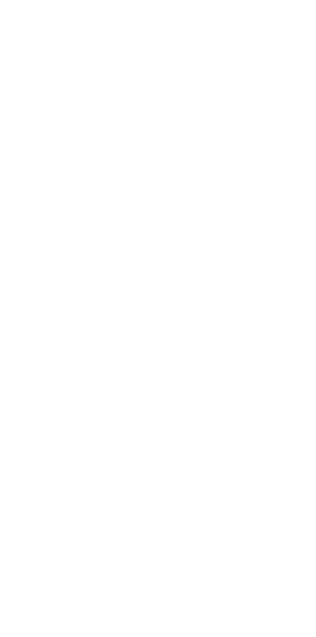 scroll, scrollTop: 0, scrollLeft: 0, axis: both 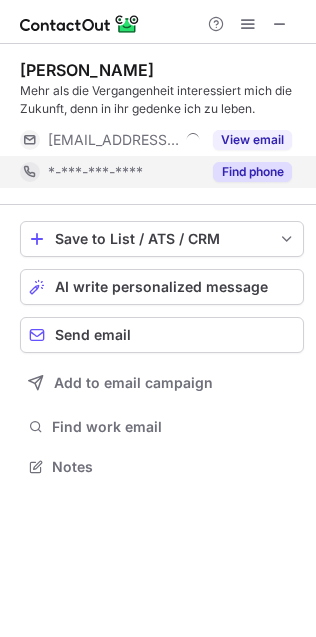 click on "Find phone" at bounding box center [252, 172] 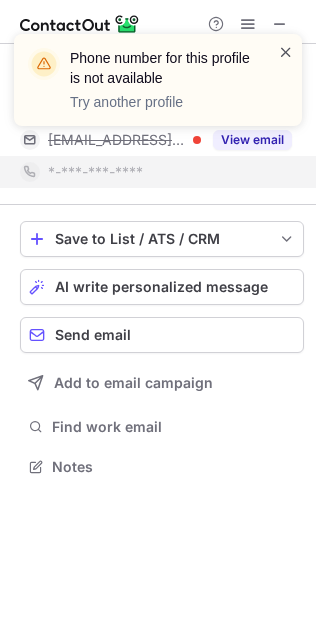 click at bounding box center [286, 52] 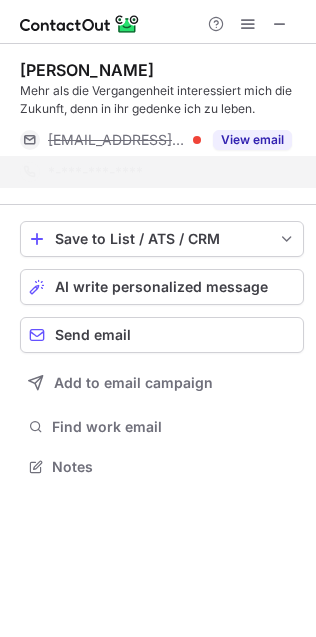 click on "Phone number for this profile is not available Try another profile" at bounding box center (158, 88) 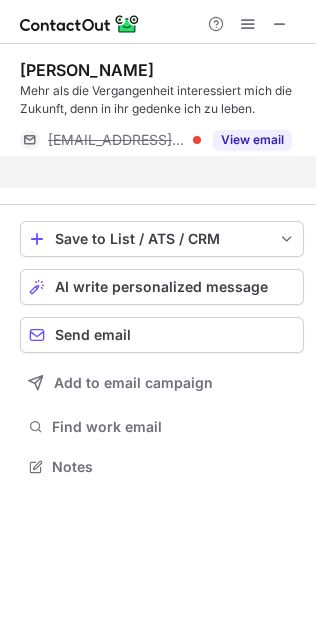 scroll, scrollTop: 421, scrollLeft: 316, axis: both 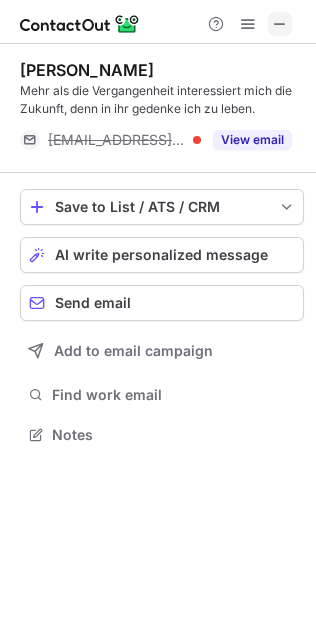 click at bounding box center [280, 24] 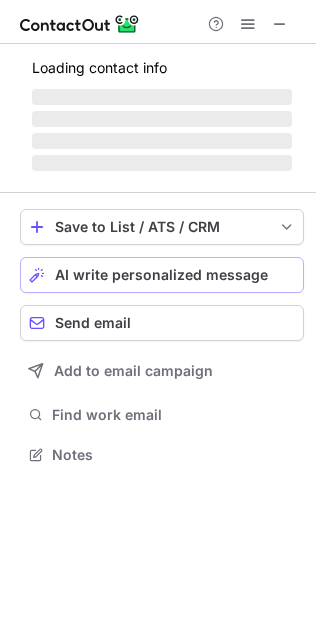 scroll, scrollTop: 442, scrollLeft: 316, axis: both 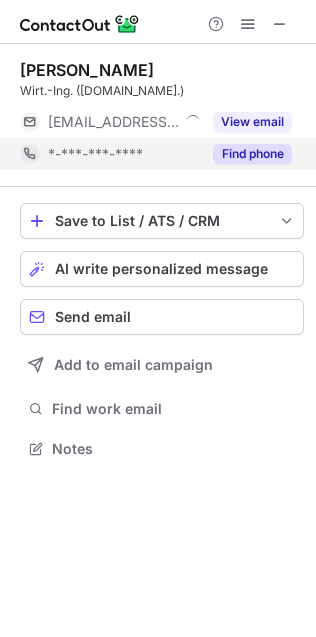 click on "Find phone" at bounding box center [252, 154] 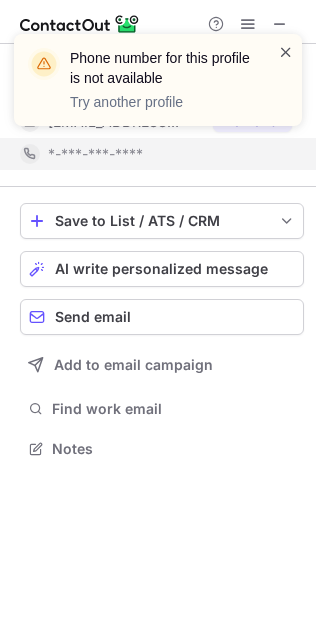 click at bounding box center [286, 52] 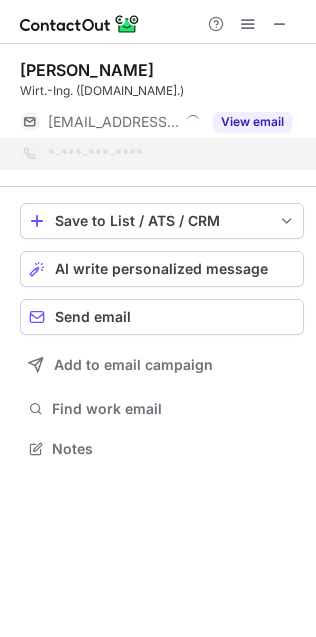 click on "Phone number for this profile is not available Try another profile" at bounding box center [158, 88] 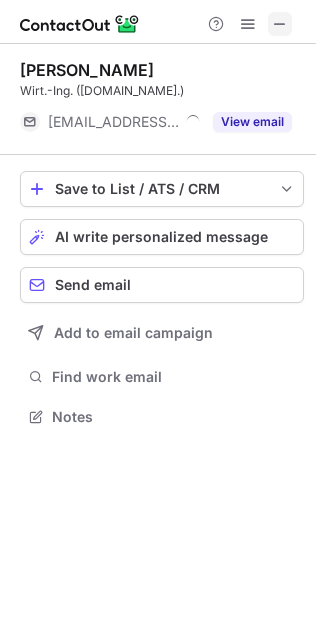 scroll, scrollTop: 403, scrollLeft: 316, axis: both 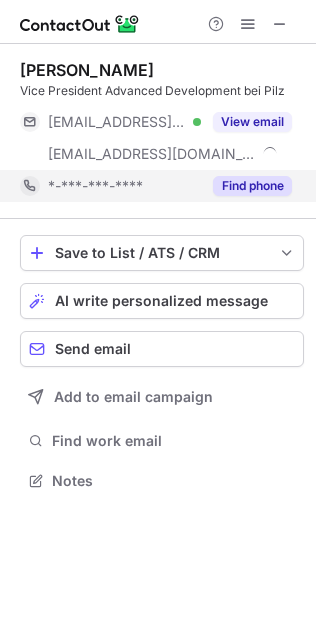 click on "Find phone" at bounding box center (252, 186) 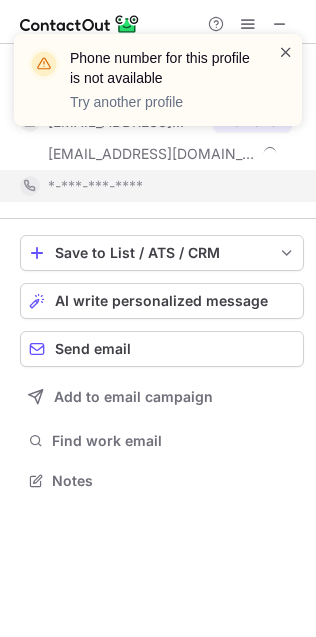 click at bounding box center (286, 52) 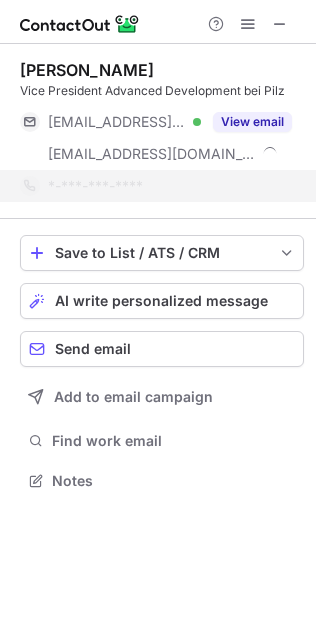 click on "Phone number for this profile is not available Try another profile" at bounding box center (158, 88) 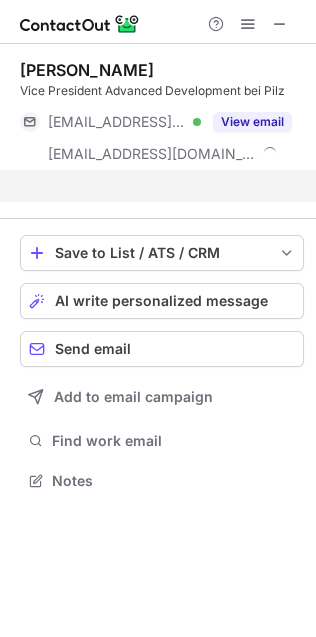 scroll, scrollTop: 436, scrollLeft: 316, axis: both 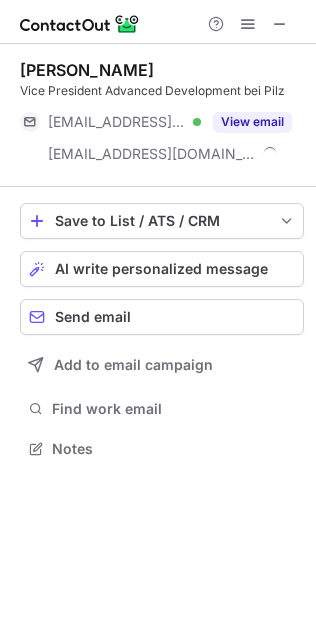 click at bounding box center [280, 24] 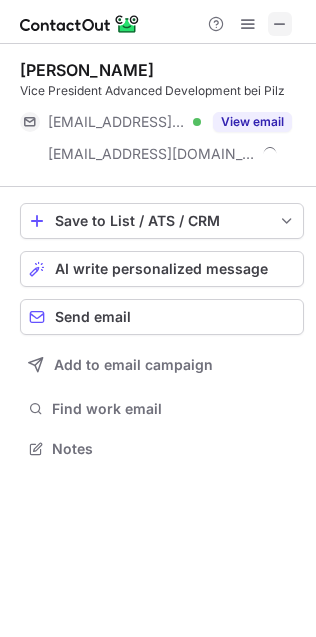 click at bounding box center [280, 24] 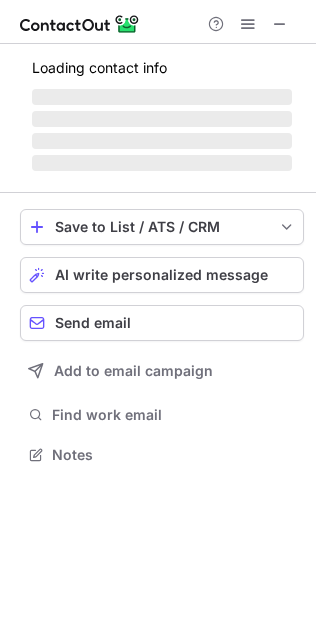 scroll, scrollTop: 442, scrollLeft: 316, axis: both 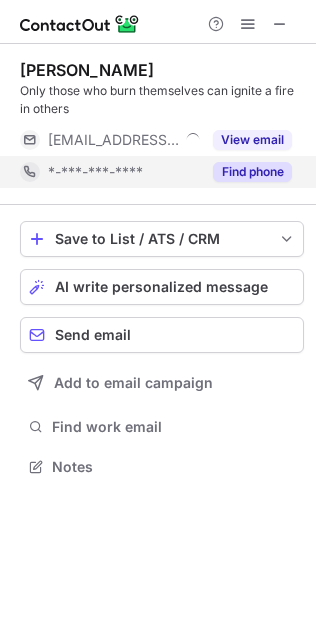 click on "Find phone" at bounding box center (252, 172) 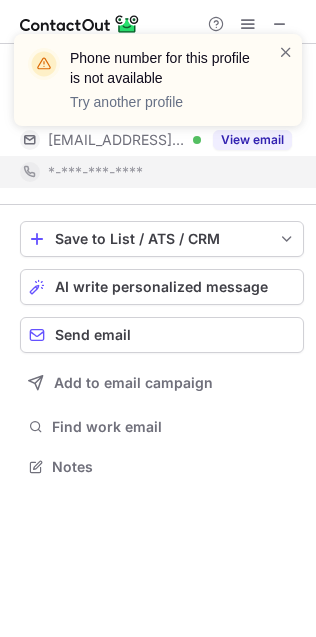 click at bounding box center [286, 52] 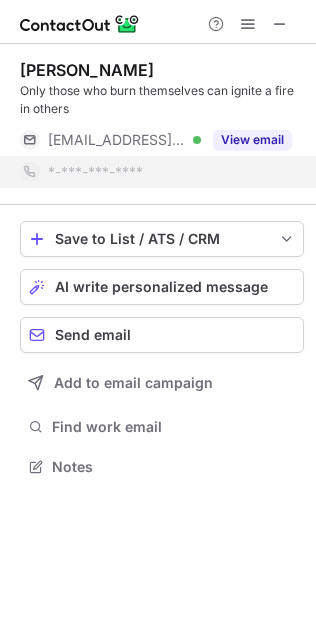 click at bounding box center (286, 52) 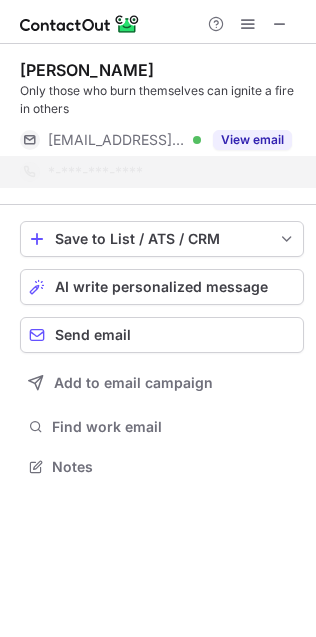 click on "Phone number for this profile is not available Try another profile" at bounding box center [158, 88] 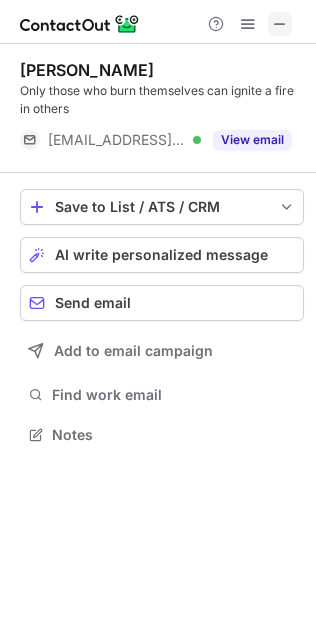 scroll, scrollTop: 421, scrollLeft: 316, axis: both 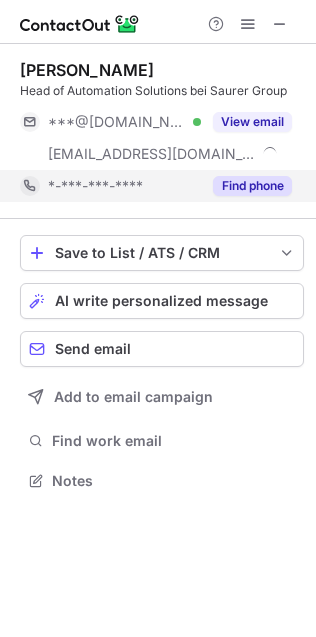 click on "Find phone" at bounding box center [252, 186] 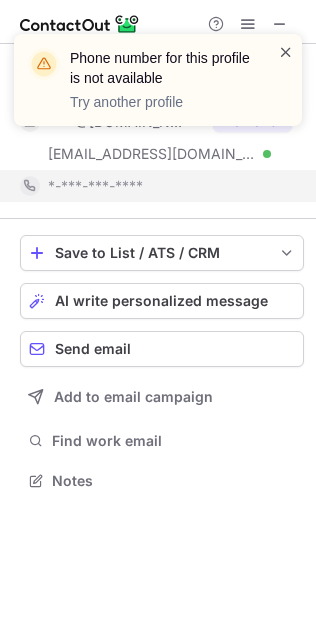 click at bounding box center [286, 52] 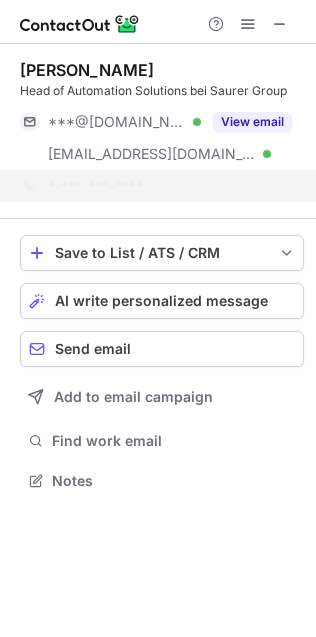 click on "Phone number for this profile is not available Try another profile" at bounding box center (158, 34) 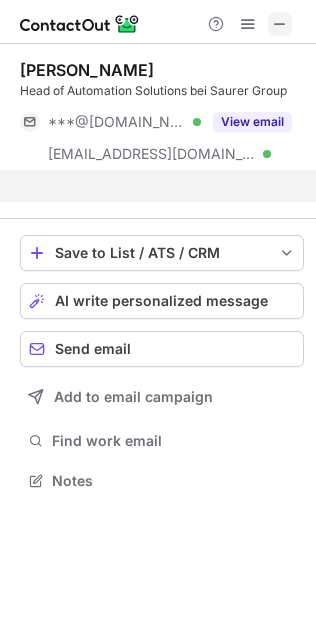 scroll, scrollTop: 436, scrollLeft: 316, axis: both 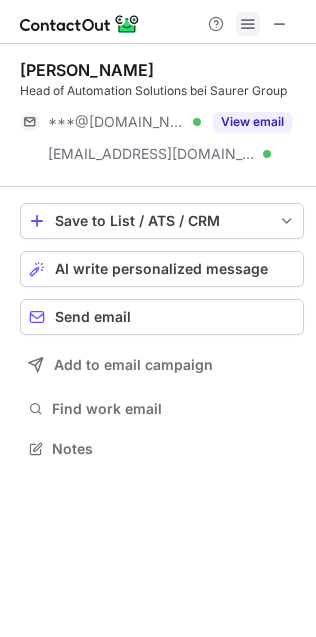 click at bounding box center [280, 24] 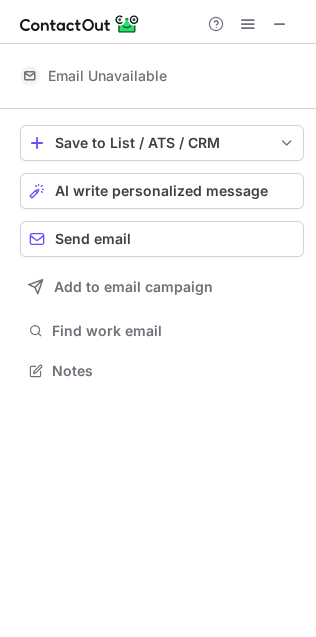 scroll, scrollTop: 442, scrollLeft: 316, axis: both 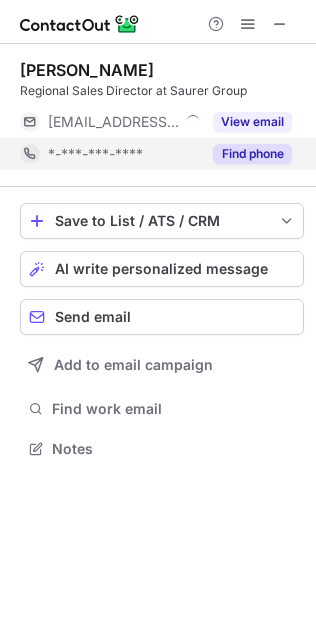click on "Find phone" at bounding box center (252, 154) 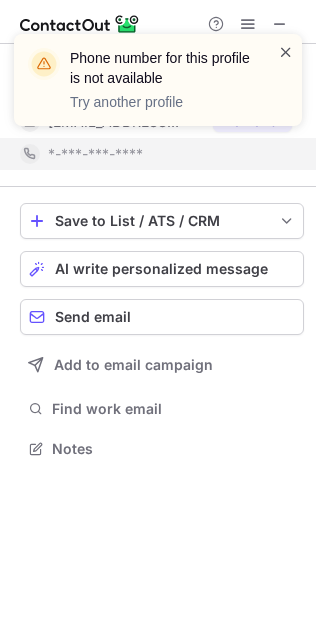 click at bounding box center (286, 52) 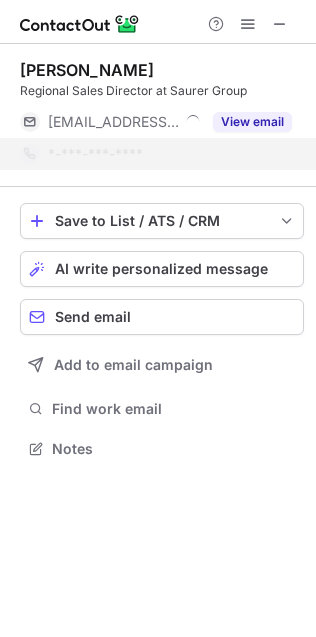 click on "Phone number for this profile is not available Try another profile" at bounding box center [158, 88] 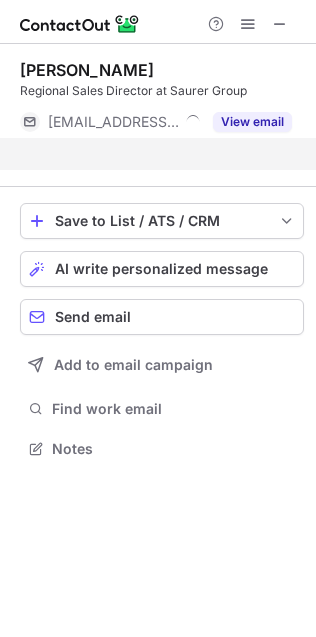 scroll, scrollTop: 403, scrollLeft: 316, axis: both 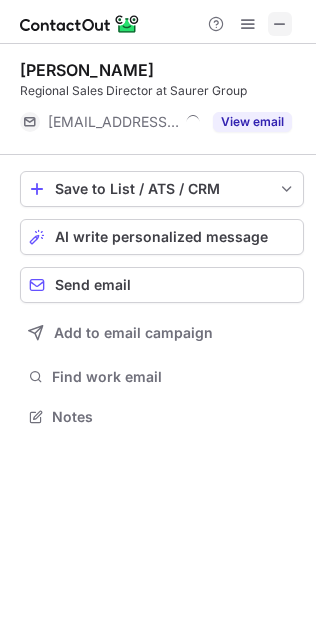 click at bounding box center (280, 24) 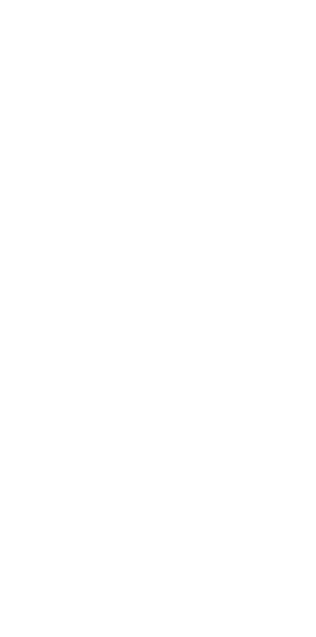 scroll, scrollTop: 0, scrollLeft: 0, axis: both 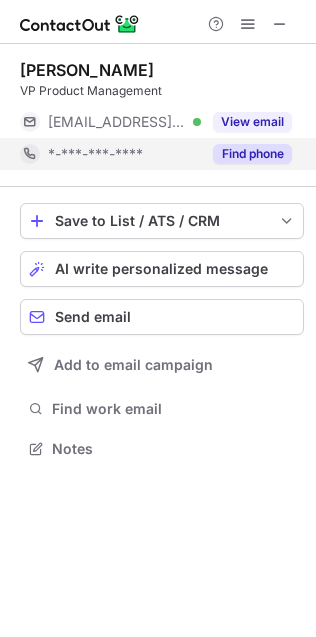 click on "Find phone" at bounding box center [252, 154] 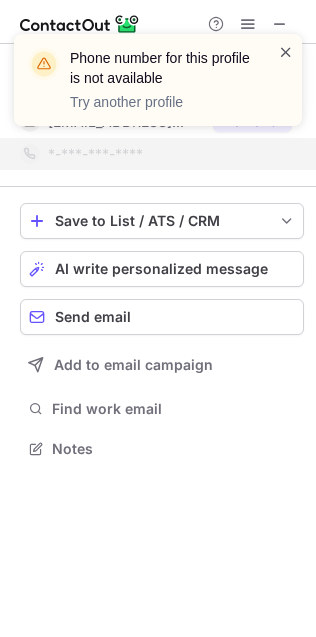 click at bounding box center [286, 52] 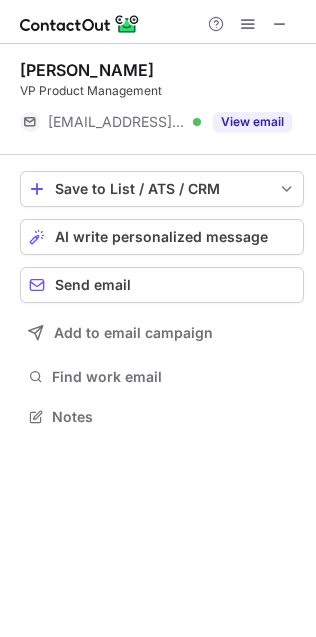 scroll, scrollTop: 403, scrollLeft: 316, axis: both 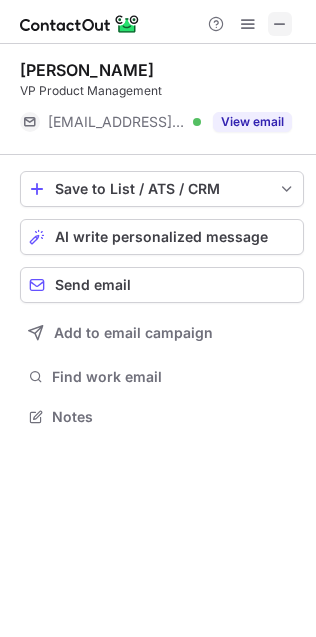 click at bounding box center [280, 24] 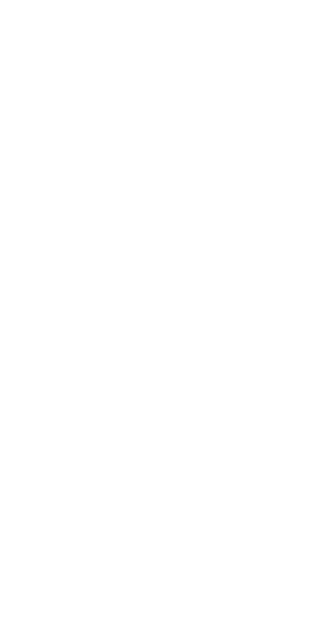 scroll, scrollTop: 0, scrollLeft: 0, axis: both 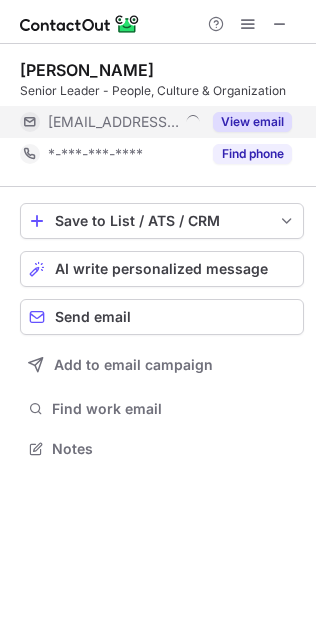click on "Find phone" at bounding box center (252, 154) 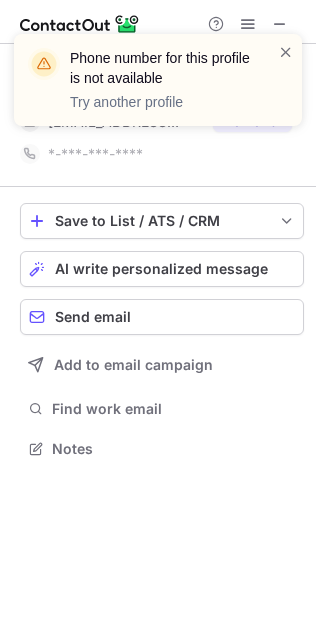 click on "Phone number for this profile is not available Try another profile" at bounding box center [150, 80] 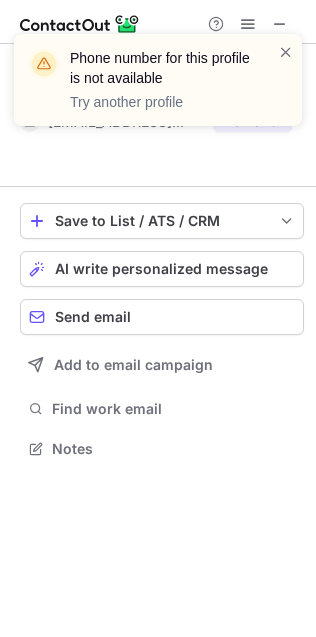 click on "Phone number for this profile is not available Try another profile" at bounding box center (158, 88) 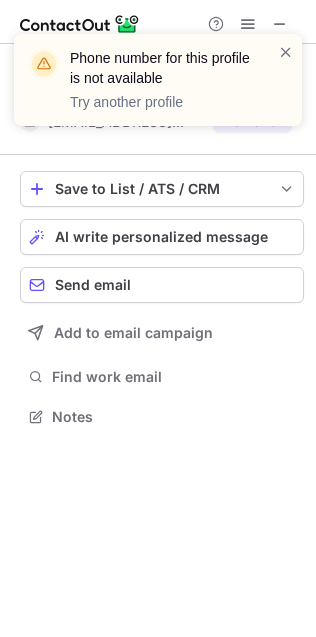 click on "Phone number for this profile is not available Try another profile" at bounding box center (158, 88) 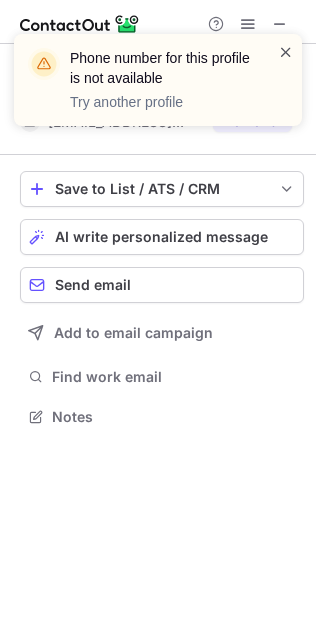 click at bounding box center [286, 52] 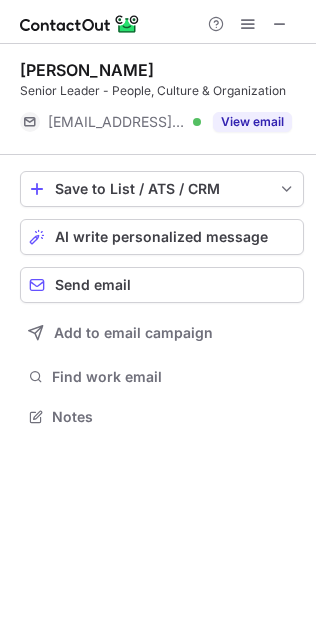 click on "Phone number for this profile is not available Try another profile" at bounding box center (158, 88) 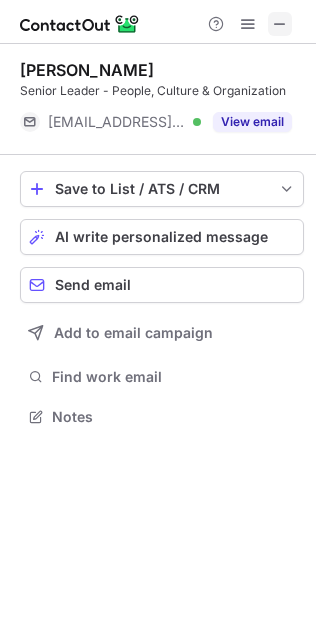 click at bounding box center (280, 24) 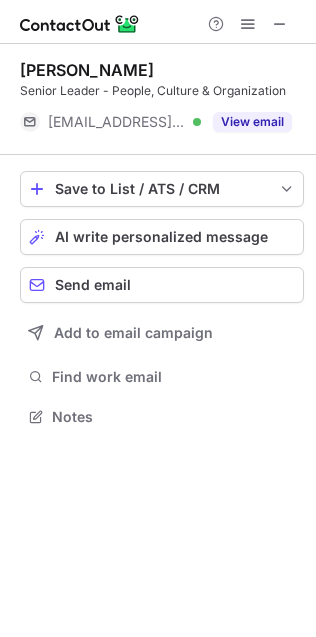 scroll, scrollTop: 9, scrollLeft: 10, axis: both 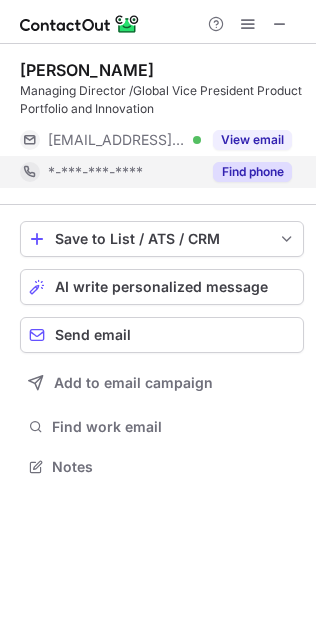 click on "Find phone" at bounding box center (252, 172) 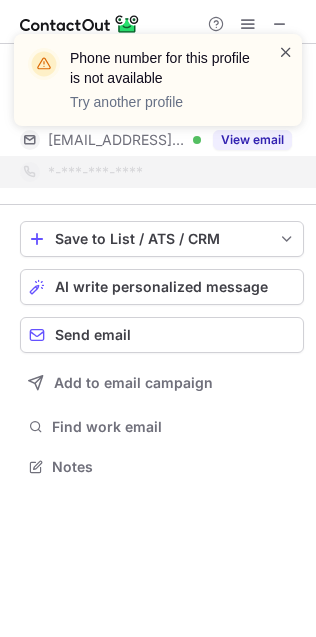 click at bounding box center (286, 52) 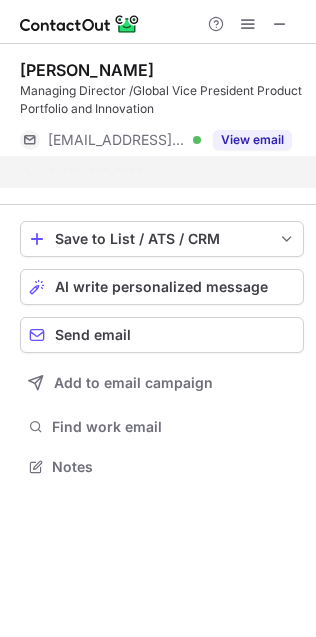 click on "Phone number for this profile is not available Try another profile" at bounding box center [158, 88] 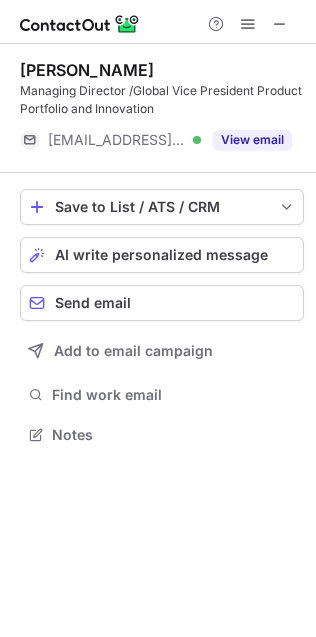scroll, scrollTop: 421, scrollLeft: 316, axis: both 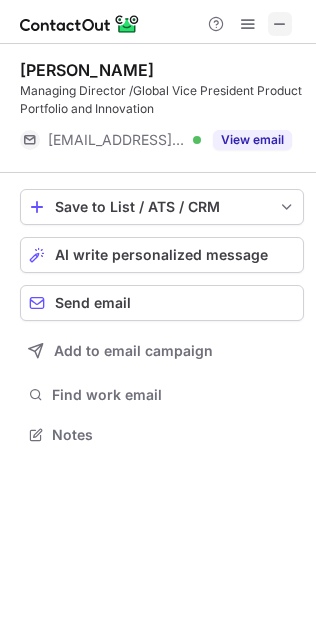 click at bounding box center [280, 24] 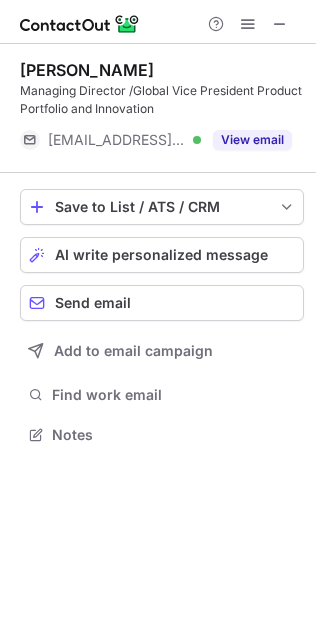 scroll, scrollTop: 9, scrollLeft: 10, axis: both 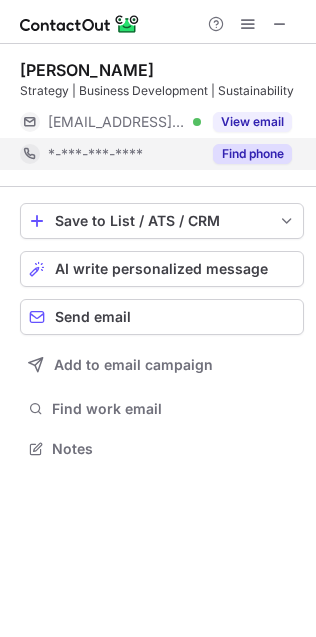 click on "Find phone" at bounding box center (252, 154) 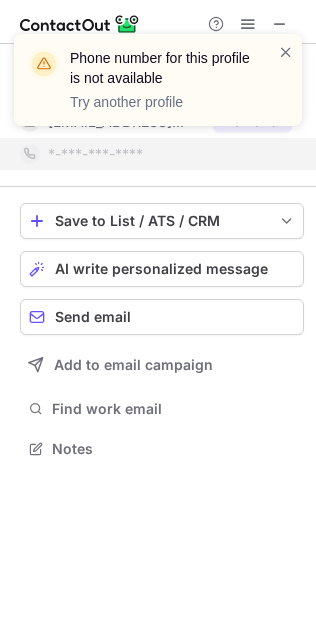 click on "Phone number for this profile is not available Try another profile" at bounding box center [150, 80] 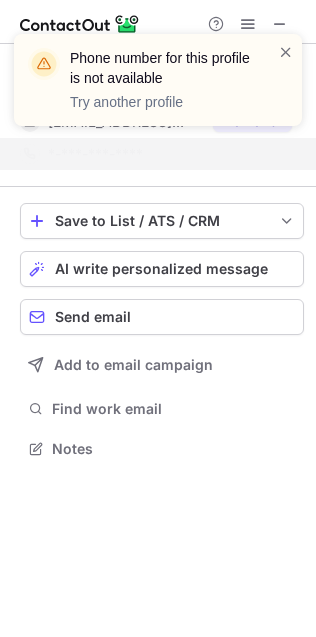 click on "Phone number for this profile is not available Try another profile" at bounding box center [158, 88] 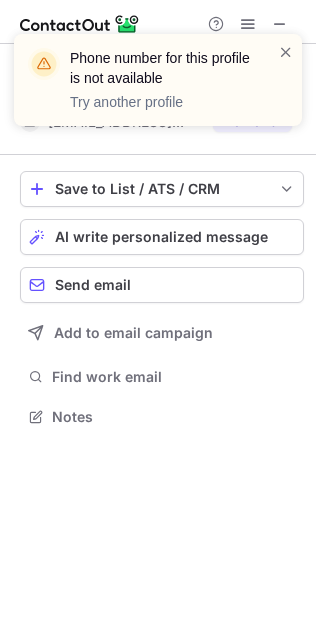 scroll, scrollTop: 403, scrollLeft: 316, axis: both 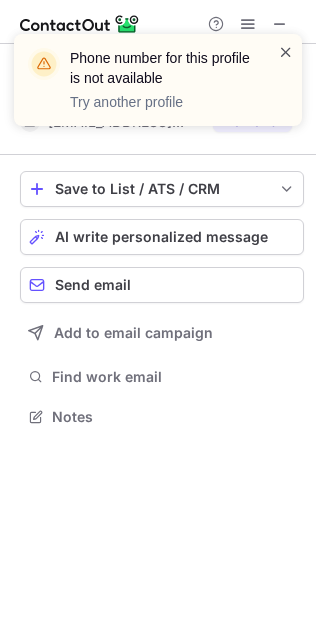click at bounding box center (286, 52) 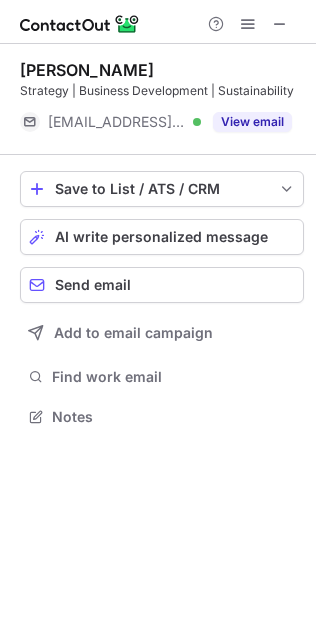 click on "Phone number for this profile is not available Try another profile" at bounding box center [158, 88] 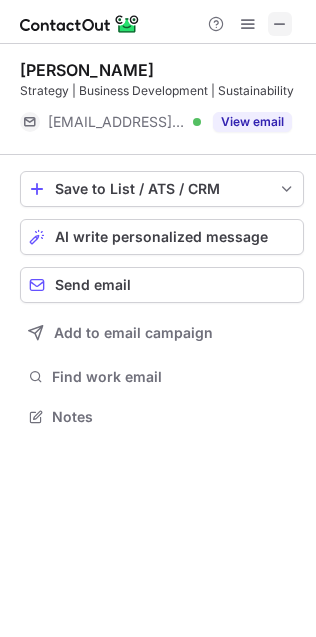 click at bounding box center [280, 24] 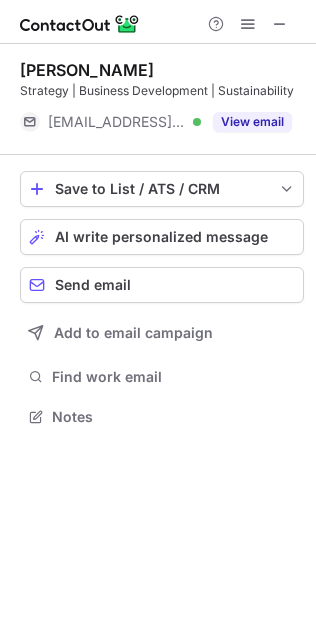 scroll, scrollTop: 442, scrollLeft: 316, axis: both 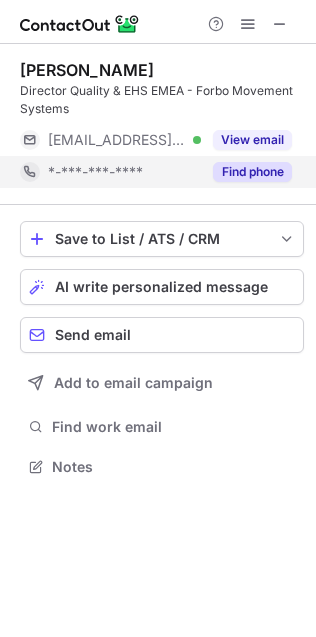 click on "Find phone" at bounding box center [252, 172] 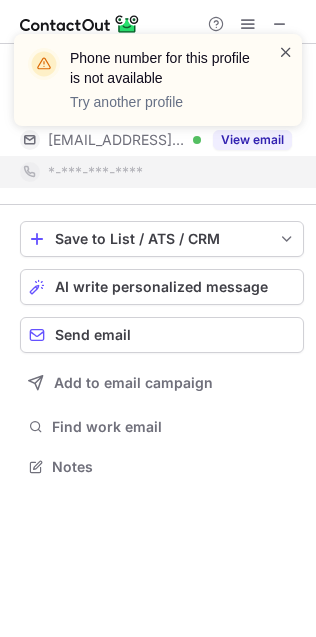 click at bounding box center [286, 52] 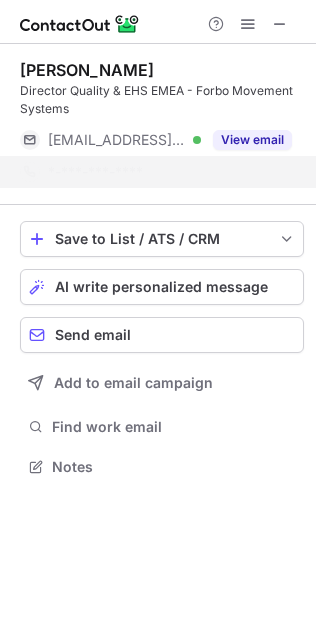 drag, startPoint x: 279, startPoint y: 15, endPoint x: 268, endPoint y: 20, distance: 12.083046 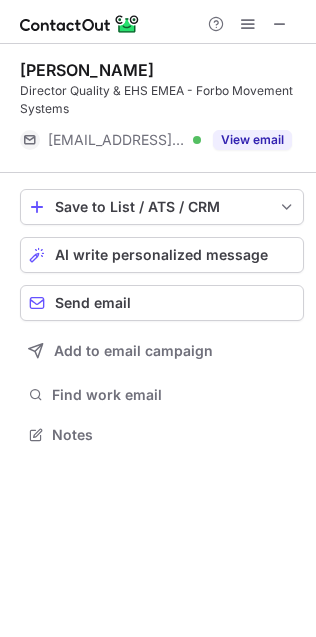 scroll, scrollTop: 421, scrollLeft: 316, axis: both 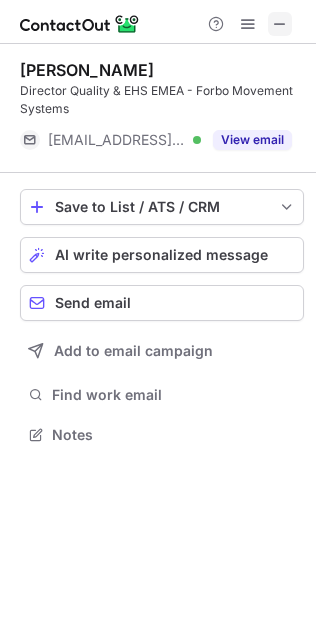 click at bounding box center [280, 24] 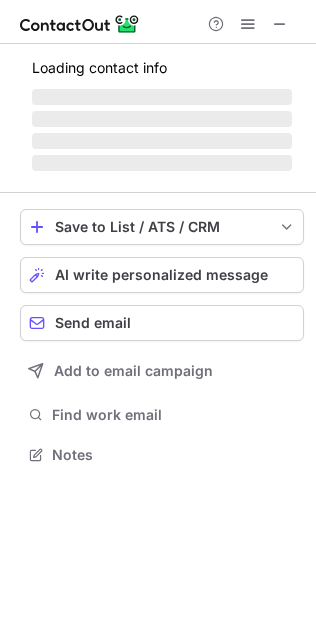 scroll, scrollTop: 442, scrollLeft: 316, axis: both 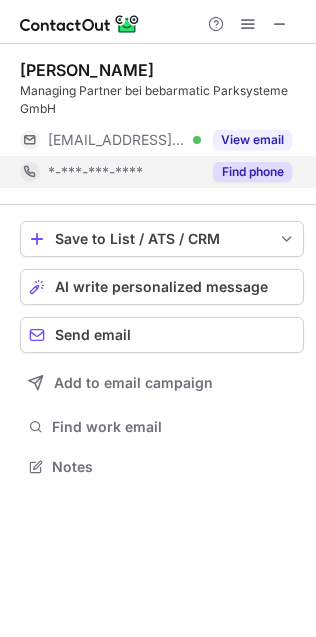 click on "Find phone" at bounding box center (252, 172) 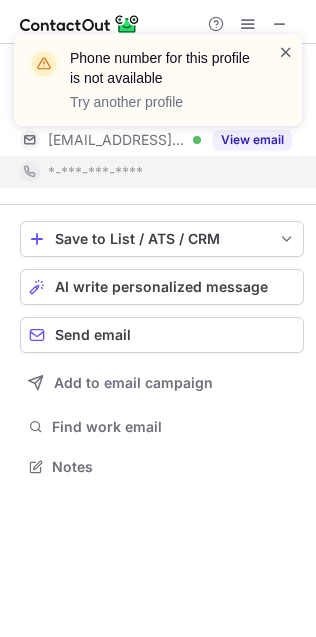 click at bounding box center (286, 52) 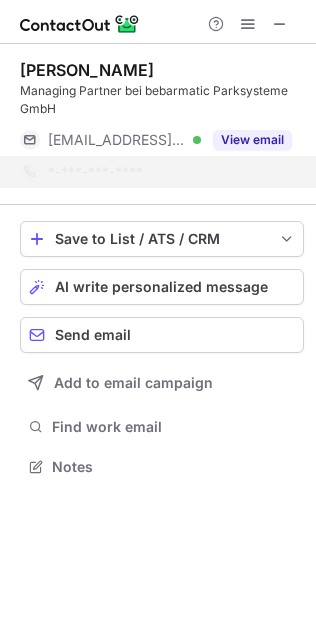 click on "Phone number for this profile is not available Try another profile" at bounding box center (158, 88) 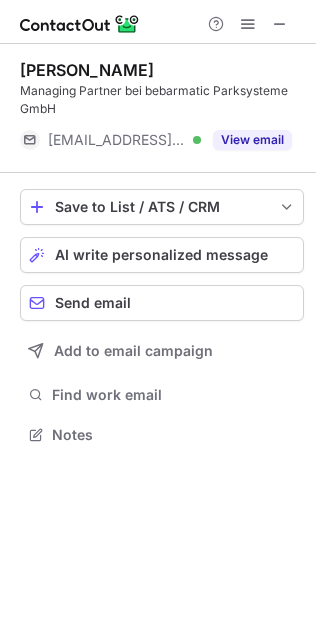 scroll, scrollTop: 421, scrollLeft: 316, axis: both 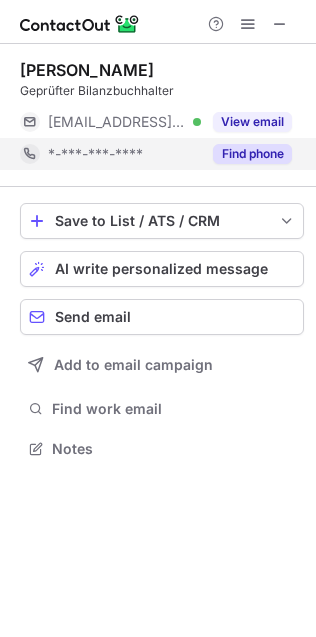 click on "Find phone" at bounding box center [252, 154] 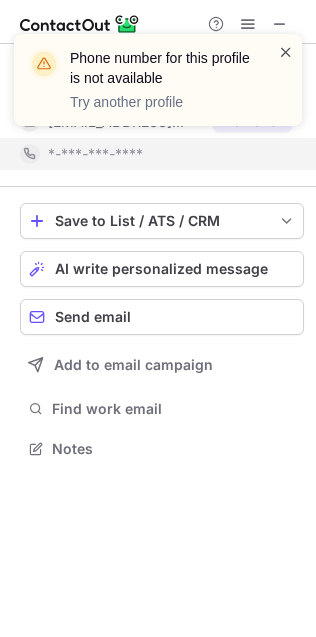 click at bounding box center (286, 52) 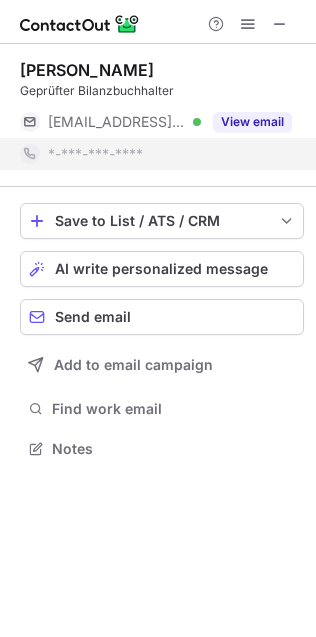 click at bounding box center (286, 52) 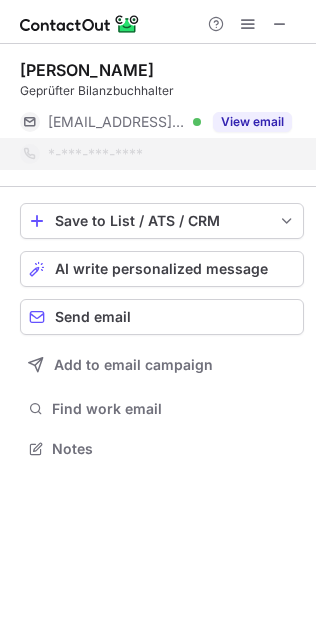 click at bounding box center (280, 24) 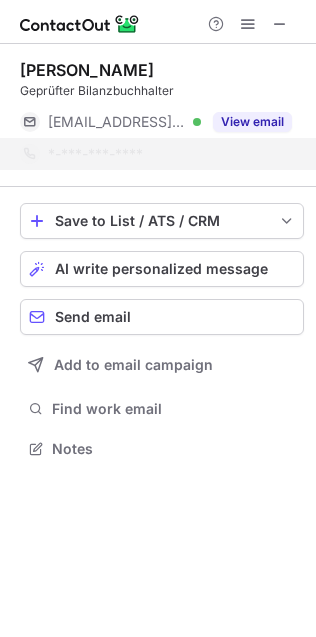 drag, startPoint x: 283, startPoint y: 15, endPoint x: -26, endPoint y: 16, distance: 309.00162 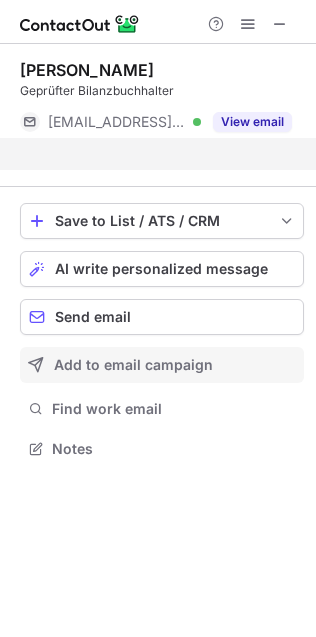 scroll, scrollTop: 403, scrollLeft: 316, axis: both 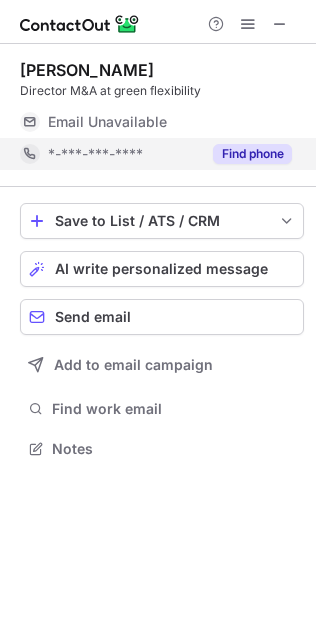 click on "Find phone" at bounding box center (252, 154) 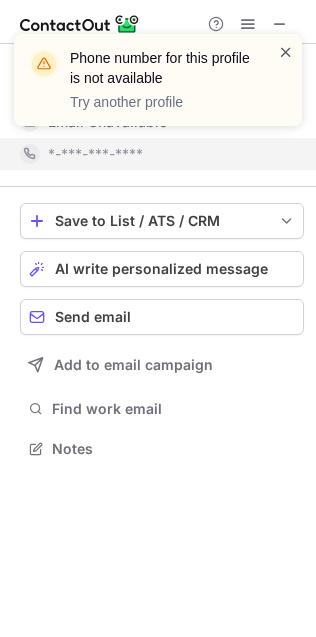 click at bounding box center (286, 52) 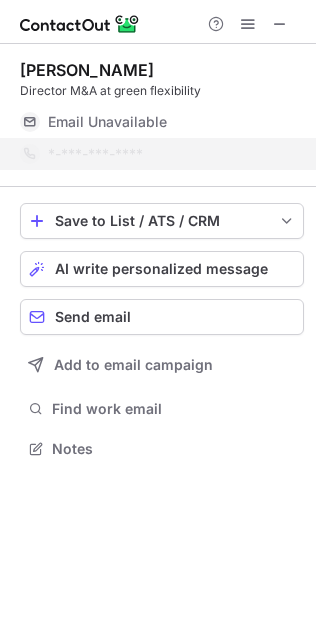 click on "Phone number for this profile is not available Try another profile" at bounding box center [158, 88] 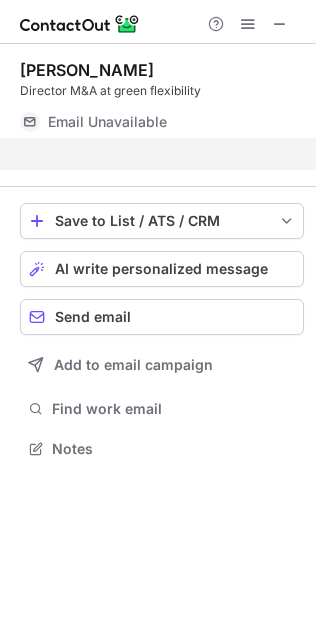 click at bounding box center (280, 24) 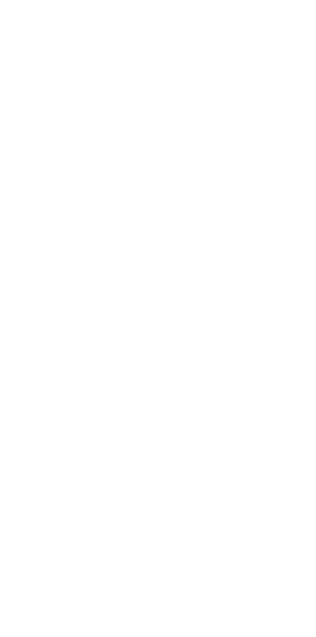 scroll, scrollTop: 0, scrollLeft: 0, axis: both 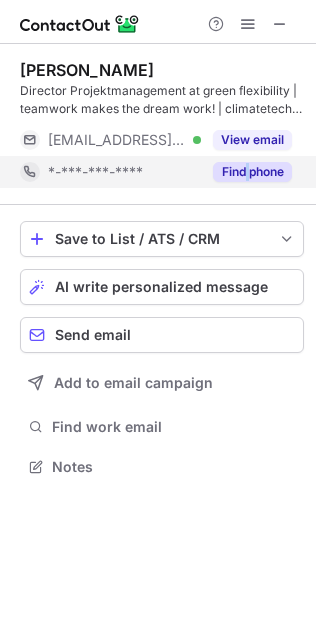 click on "Find phone" at bounding box center (246, 172) 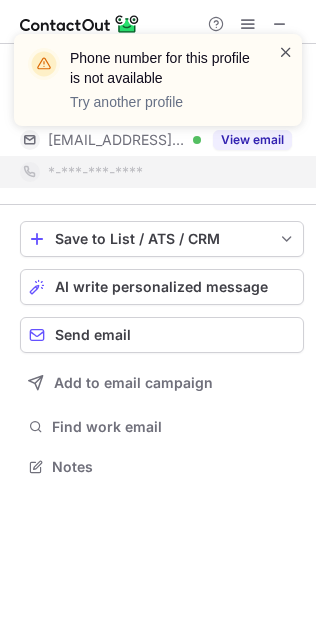 click at bounding box center [286, 52] 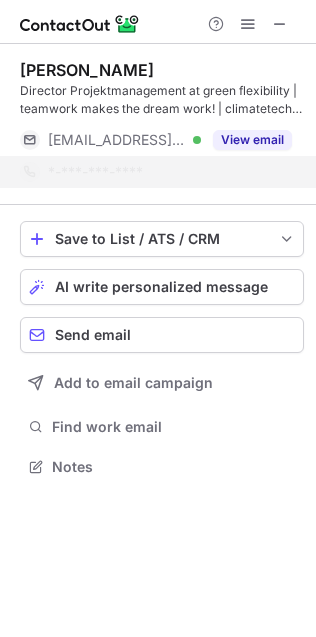 click on "Phone number for this profile is not available Try another profile" at bounding box center [158, 88] 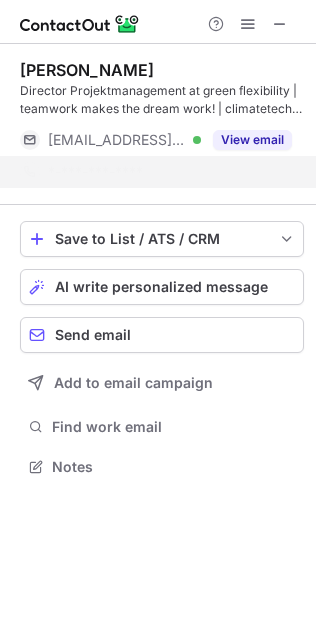 click on "Phone number for this profile is not available Try another profile" at bounding box center (158, 88) 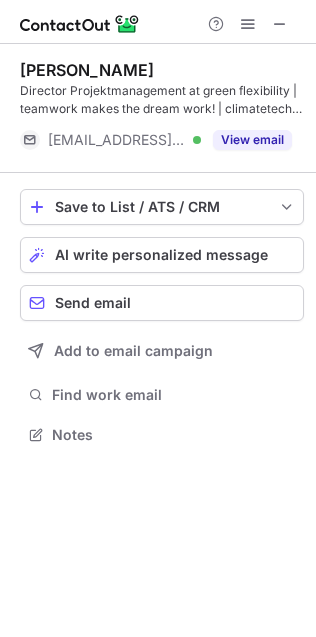 scroll, scrollTop: 421, scrollLeft: 316, axis: both 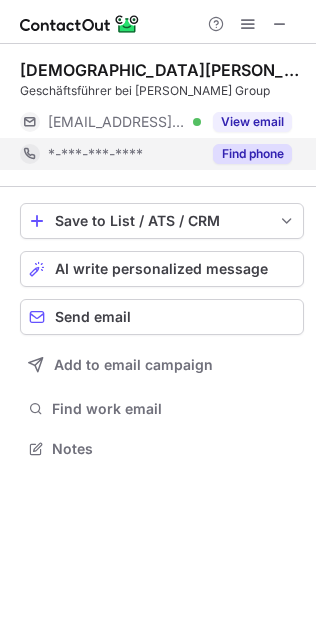 click on "Find phone" at bounding box center [252, 154] 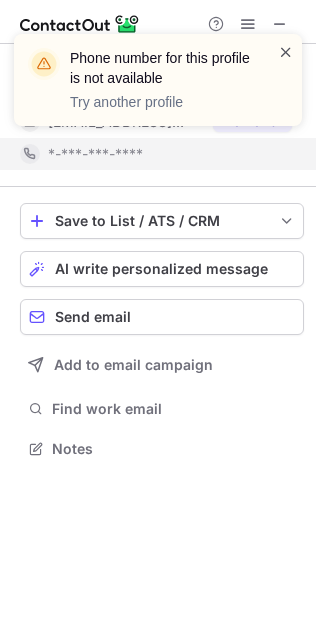 click at bounding box center [286, 52] 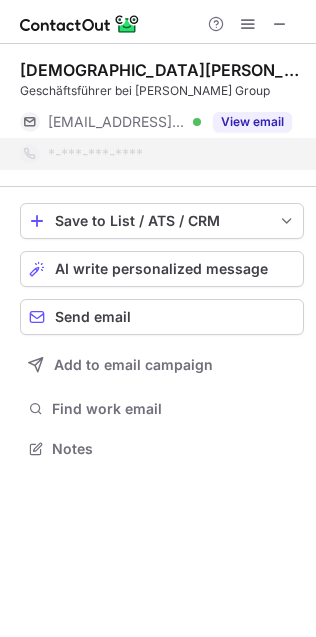 click on "Phone number for this profile is not available Try another profile" at bounding box center (158, 88) 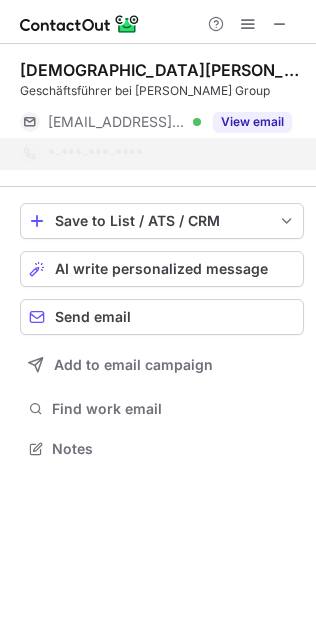 click on "Phone number for this profile is not available Try another profile [DEMOGRAPHIC_DATA][PERSON_NAME] Geschäftsführer bei [PERSON_NAME] Group [EMAIL_ADDRESS][PERSON_NAME][DOMAIN_NAME] Verified View email *-***-***-**** Save to List / ATS / CRM List Select Lever Connect Greenhouse Connect Salesforce Connect Hubspot Connect Bullhorn Connect Zapier (100+ Applications) Connect Request a new integration AI write personalized message Send email Add to email campaign Find work email Notes" at bounding box center [158, 318] 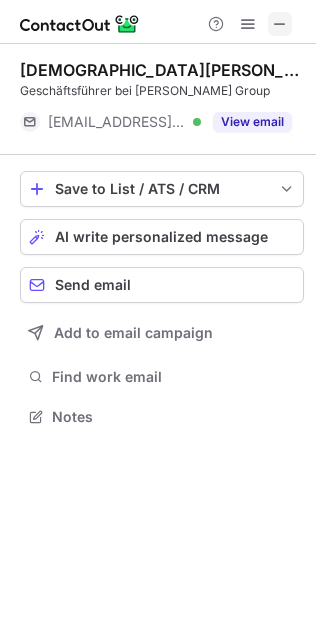 scroll, scrollTop: 403, scrollLeft: 316, axis: both 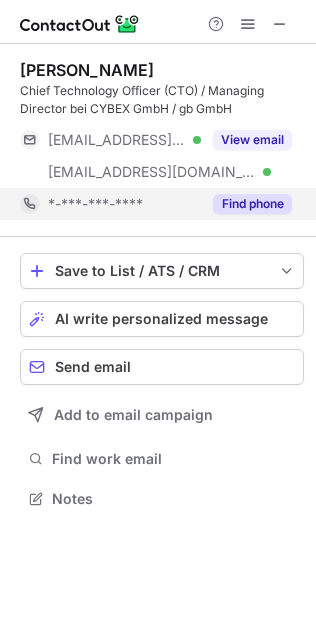 click on "Find phone" at bounding box center (252, 204) 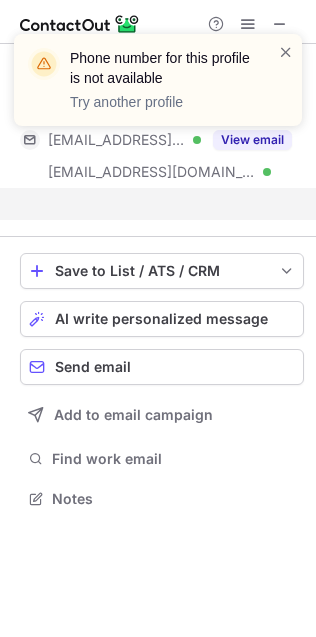 scroll, scrollTop: 454, scrollLeft: 316, axis: both 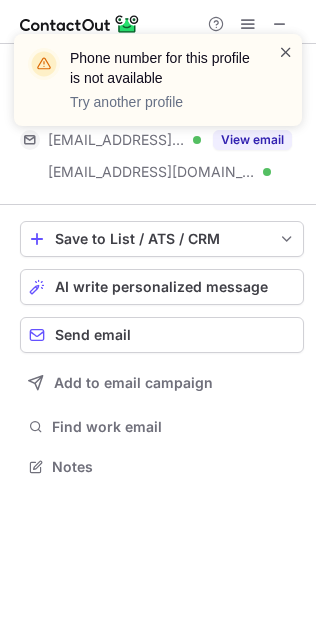 click at bounding box center [286, 52] 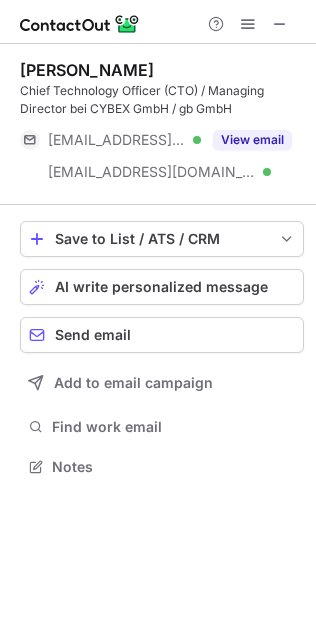 click on "Phone number for this profile is not available Try another profile" at bounding box center (158, 88) 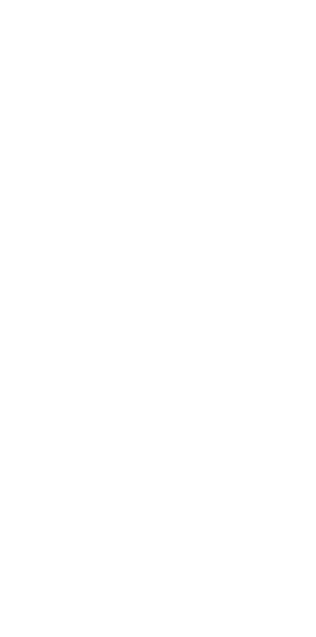 scroll, scrollTop: 0, scrollLeft: 0, axis: both 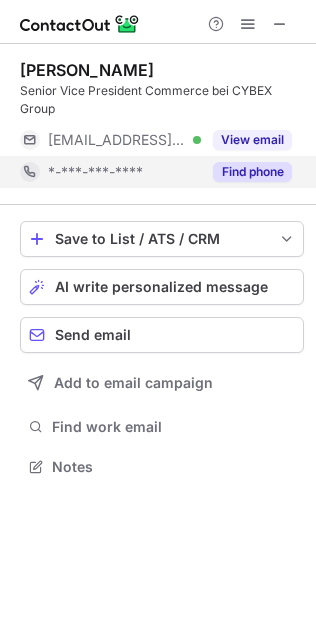 click on "Find phone" at bounding box center (252, 172) 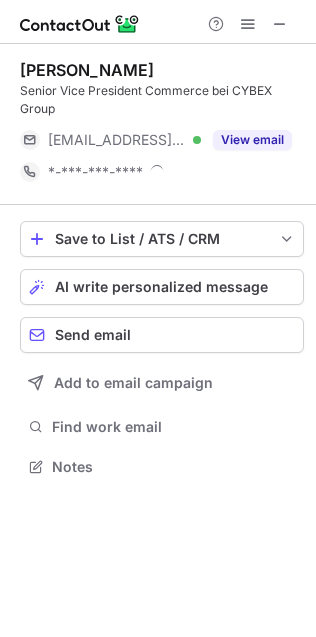 scroll, scrollTop: 10, scrollLeft: 10, axis: both 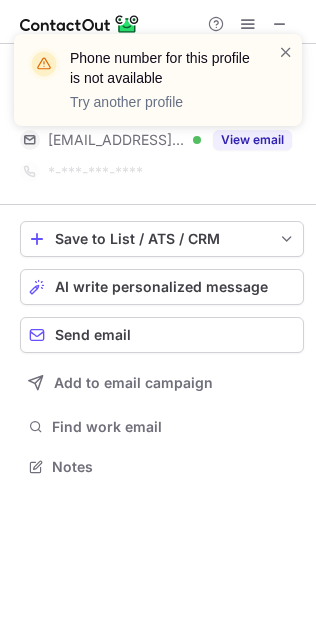 click at bounding box center [286, 52] 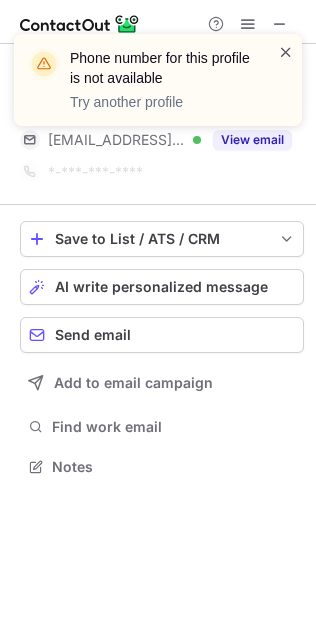 click at bounding box center (286, 52) 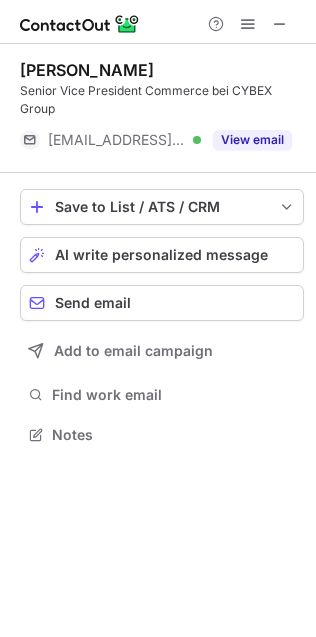 scroll, scrollTop: 421, scrollLeft: 316, axis: both 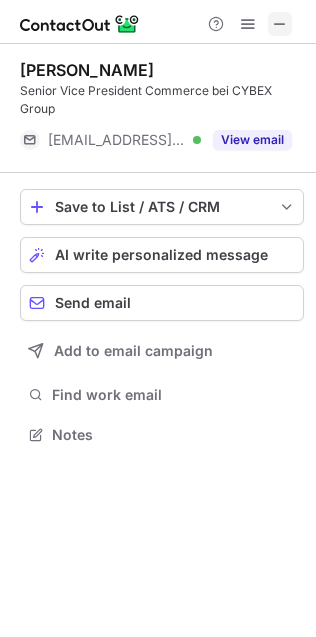 click at bounding box center (280, 24) 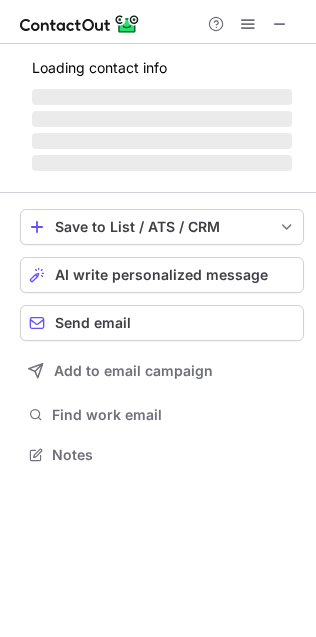 scroll, scrollTop: 9, scrollLeft: 10, axis: both 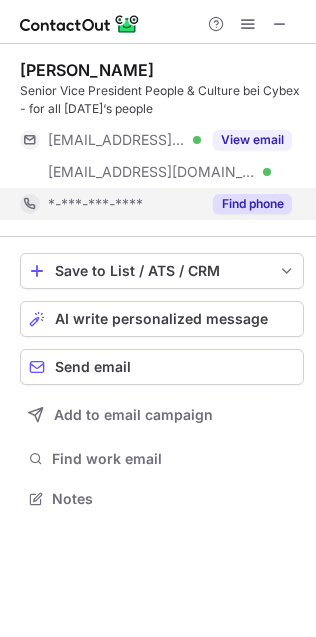 click on "Find phone" at bounding box center [252, 204] 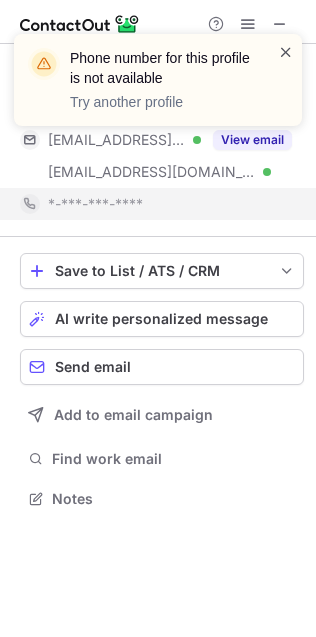 click at bounding box center [286, 52] 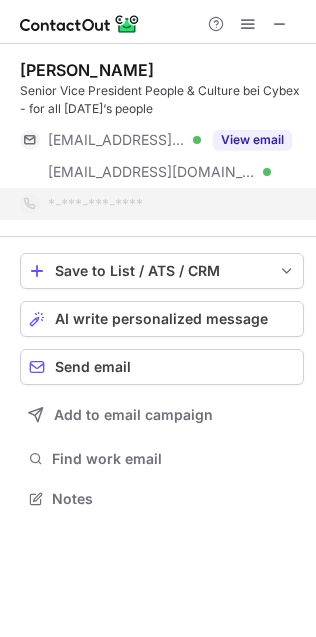 click on "Phone number for this profile is not available Try another profile" at bounding box center (158, 88) 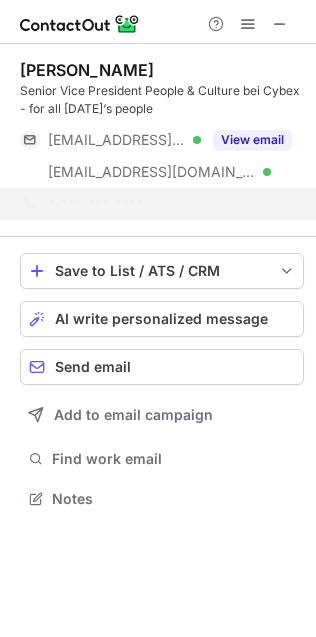 click on "Phone number for this profile is not available Try another profile" at bounding box center [158, 34] 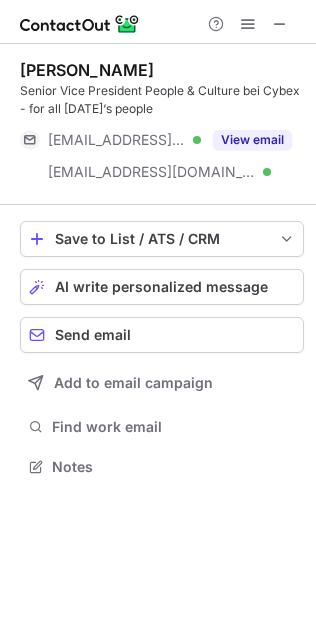 click at bounding box center (280, 24) 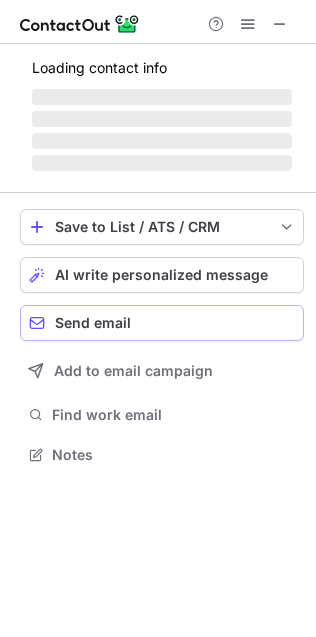 scroll, scrollTop: 442, scrollLeft: 316, axis: both 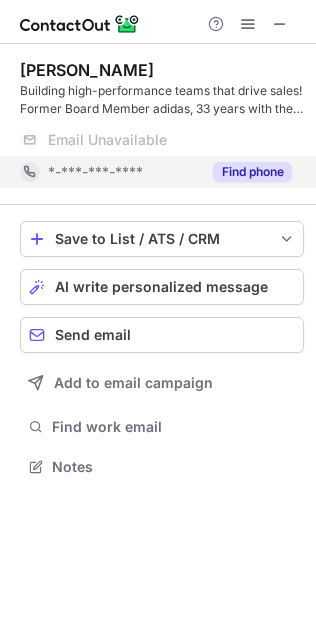 click on "Find phone" at bounding box center (252, 172) 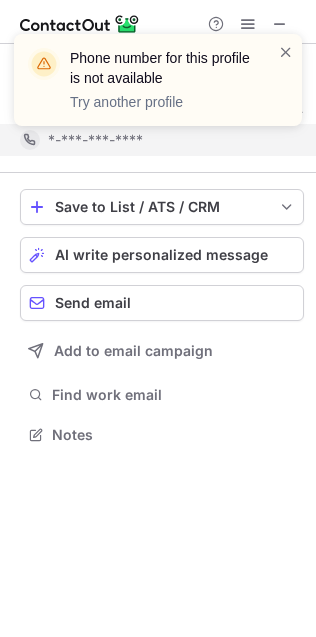 scroll, scrollTop: 421, scrollLeft: 316, axis: both 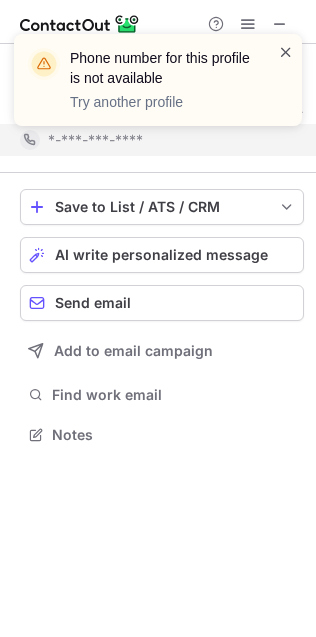 click at bounding box center [286, 52] 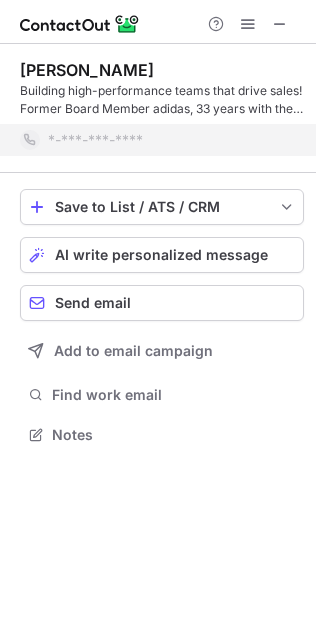 click on "Phone number for this profile is not available Try another profile" at bounding box center [158, 88] 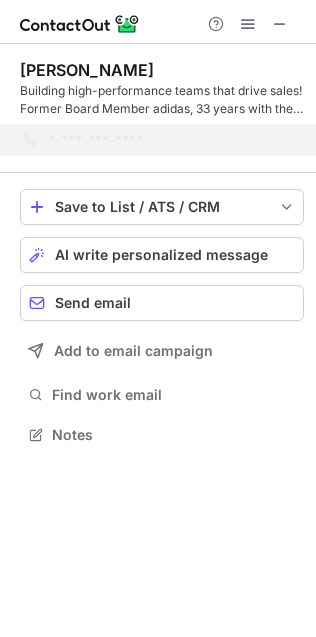 click on "Phone number for this profile is not available Try another profile" at bounding box center [158, 34] 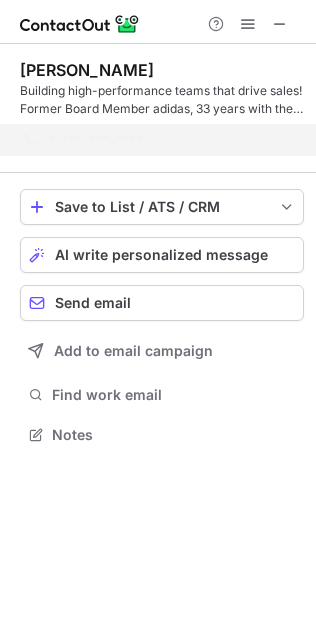 click at bounding box center [280, 24] 